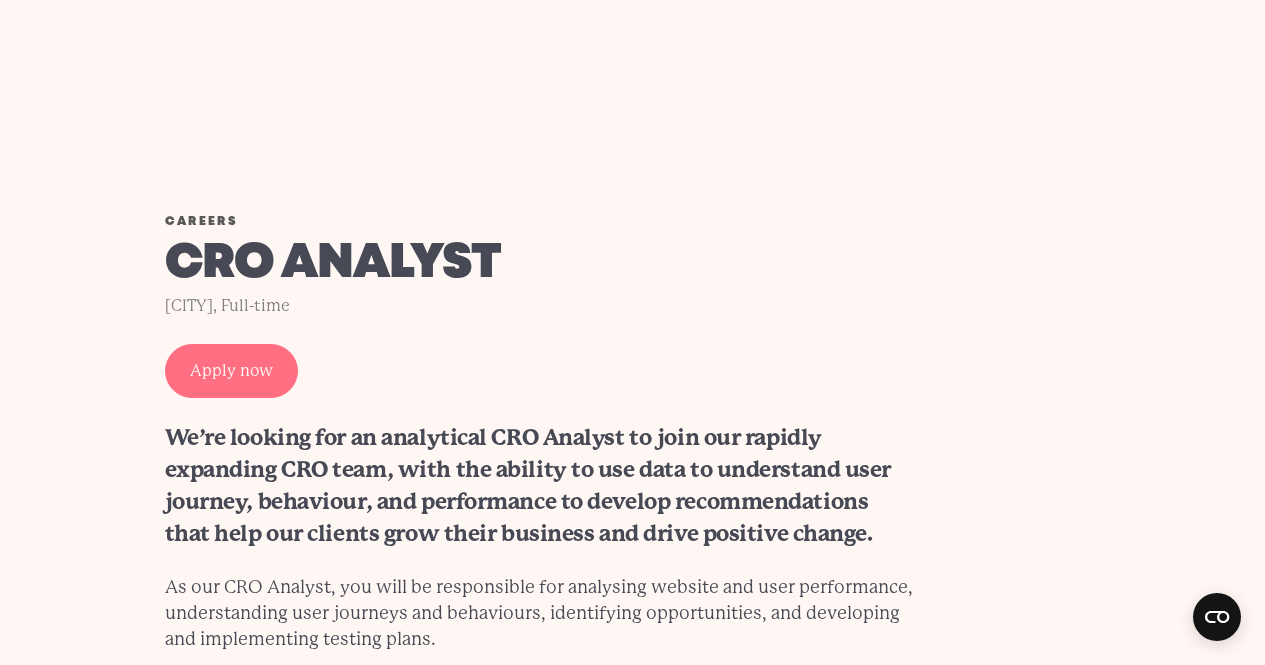 scroll, scrollTop: 3927, scrollLeft: 0, axis: vertical 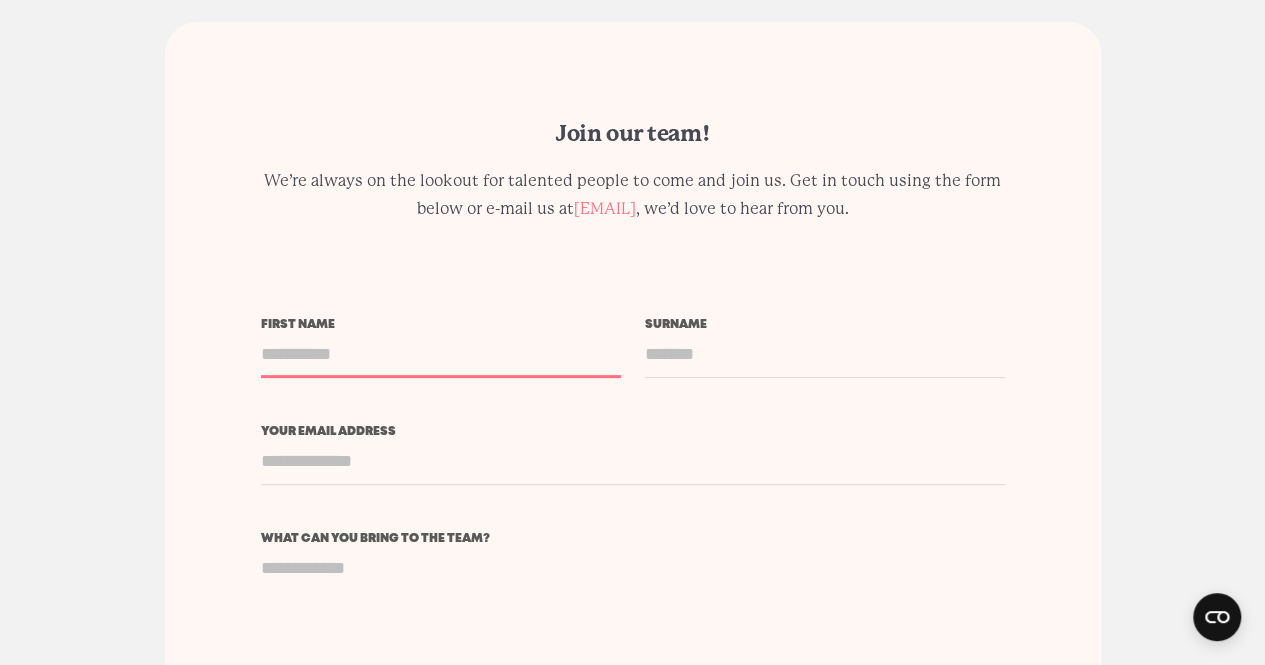 click on "First name" at bounding box center (441, 354) 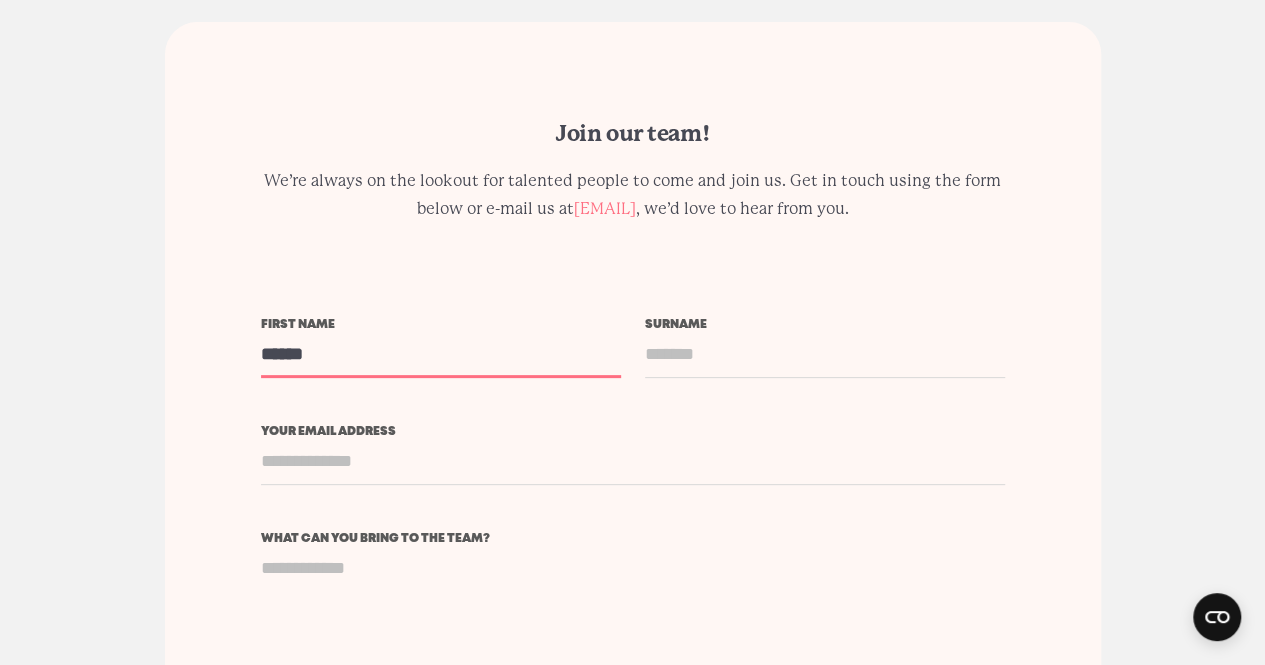 type on "******" 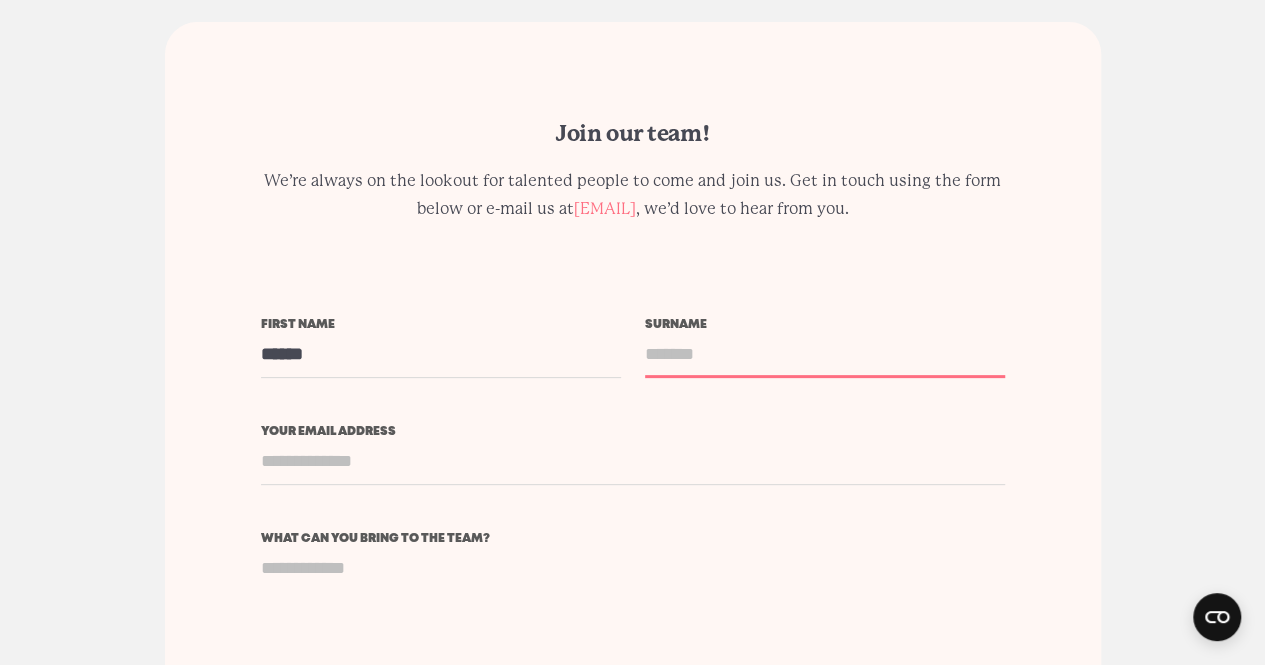 click on "Surname" at bounding box center [825, 354] 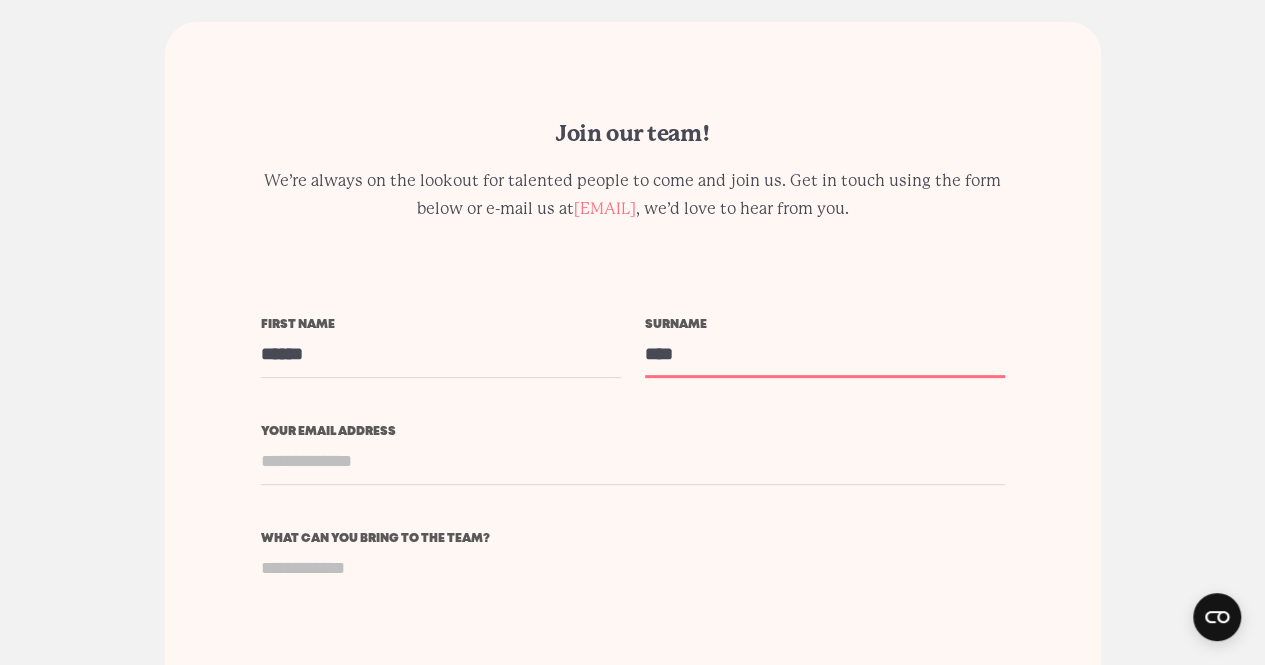 type on "****" 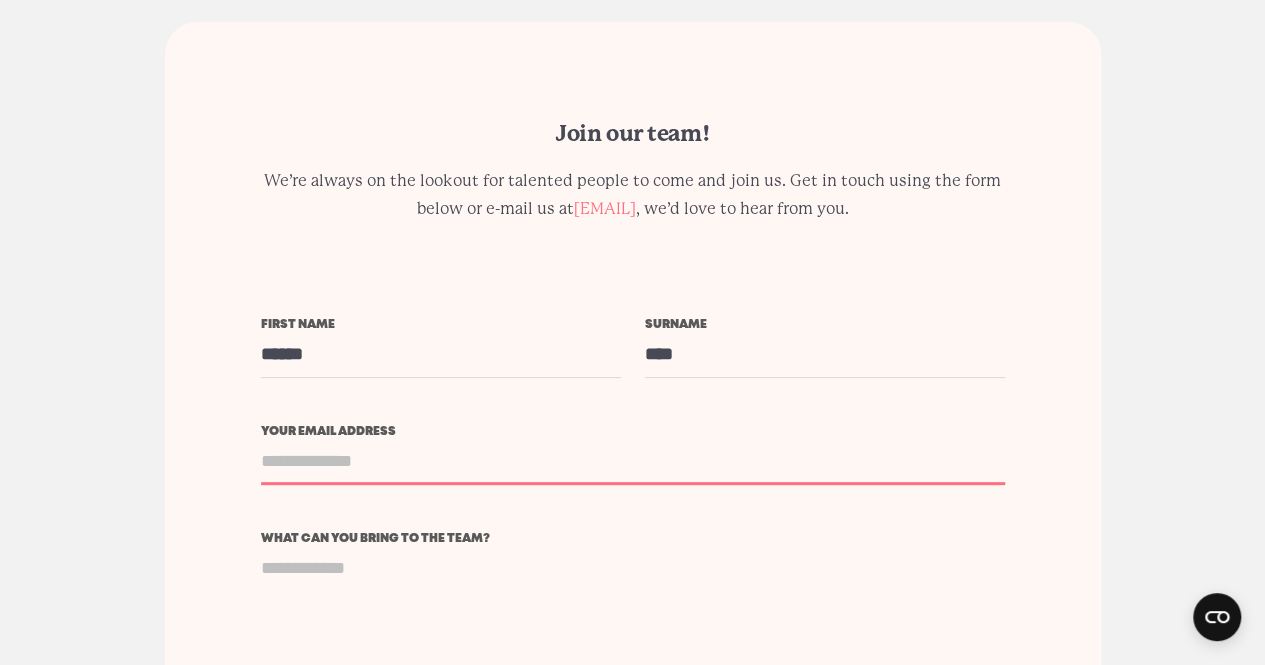 click on "Your email address" at bounding box center (633, 461) 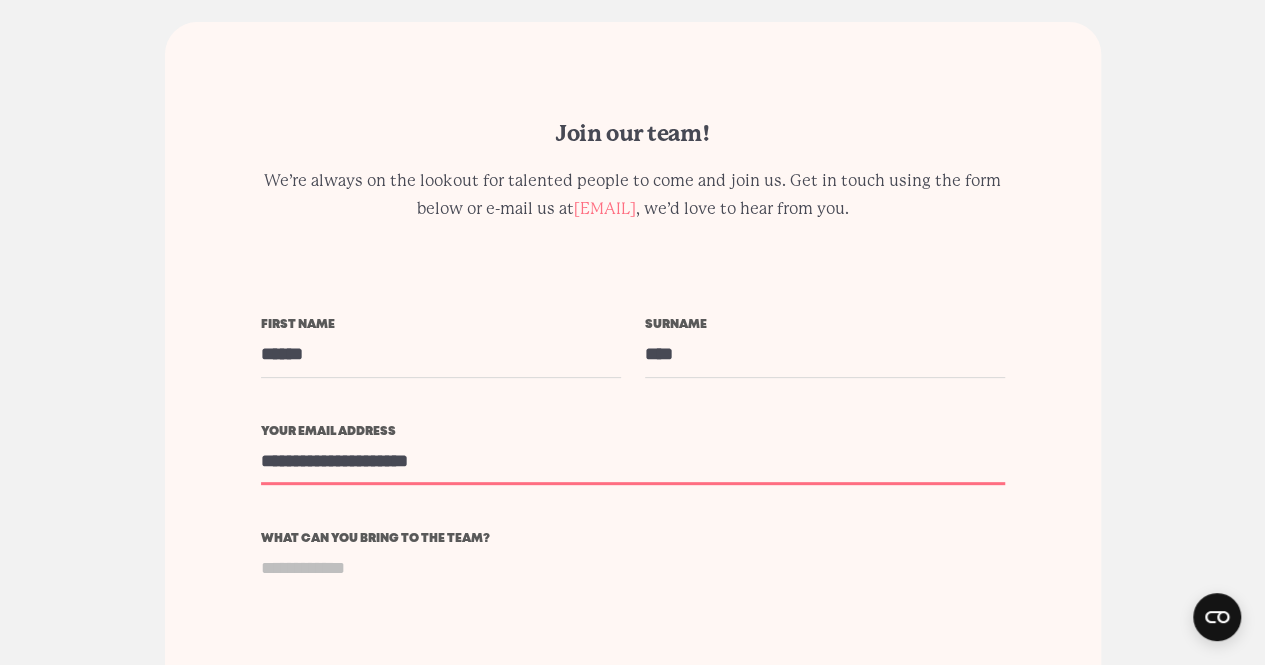 scroll, scrollTop: 4127, scrollLeft: 0, axis: vertical 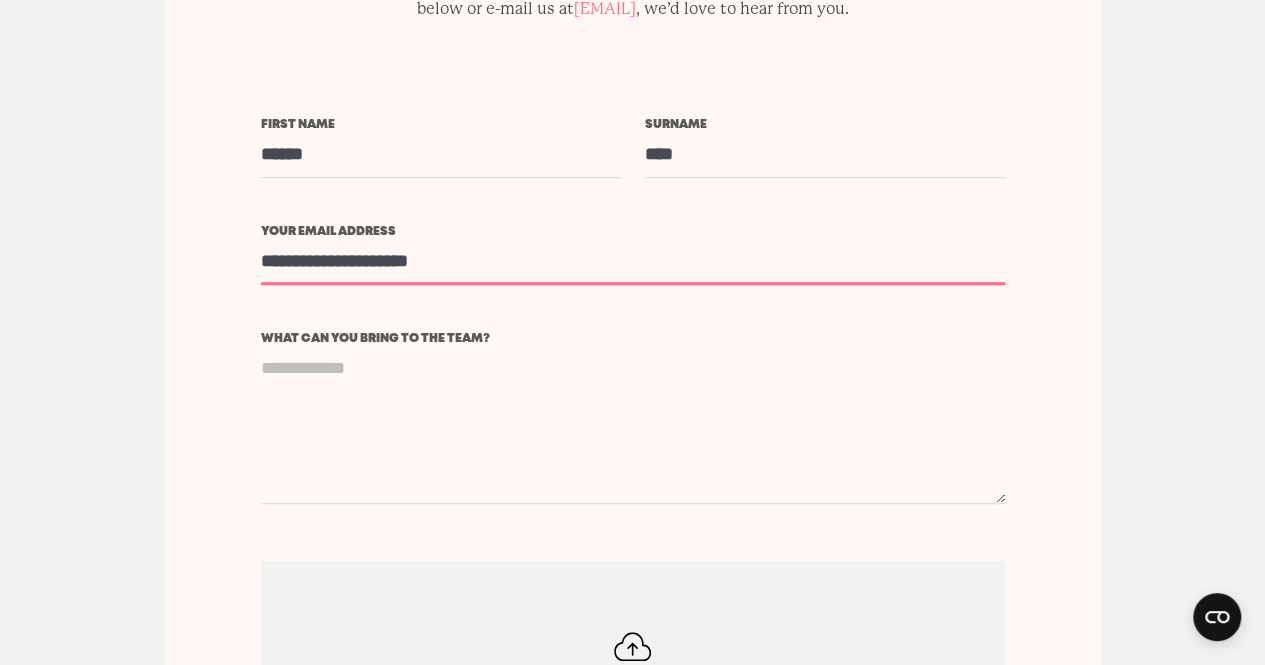 type on "**********" 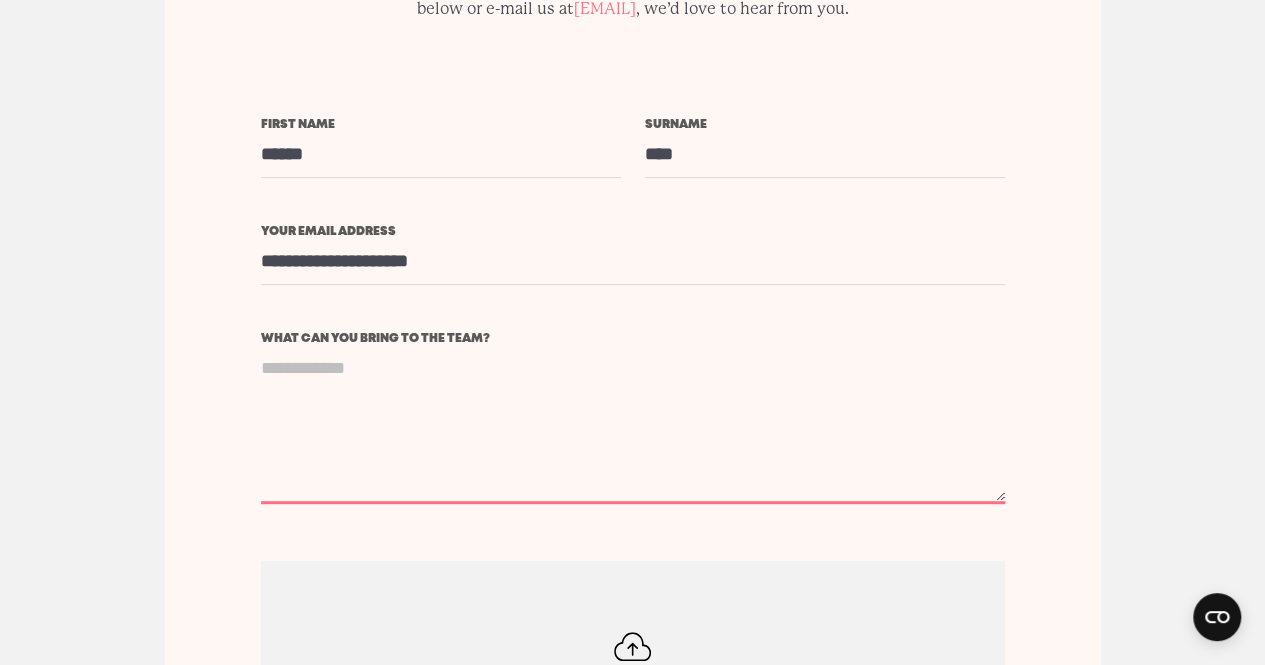 click on "What can you bring to the team?" at bounding box center (633, 424) 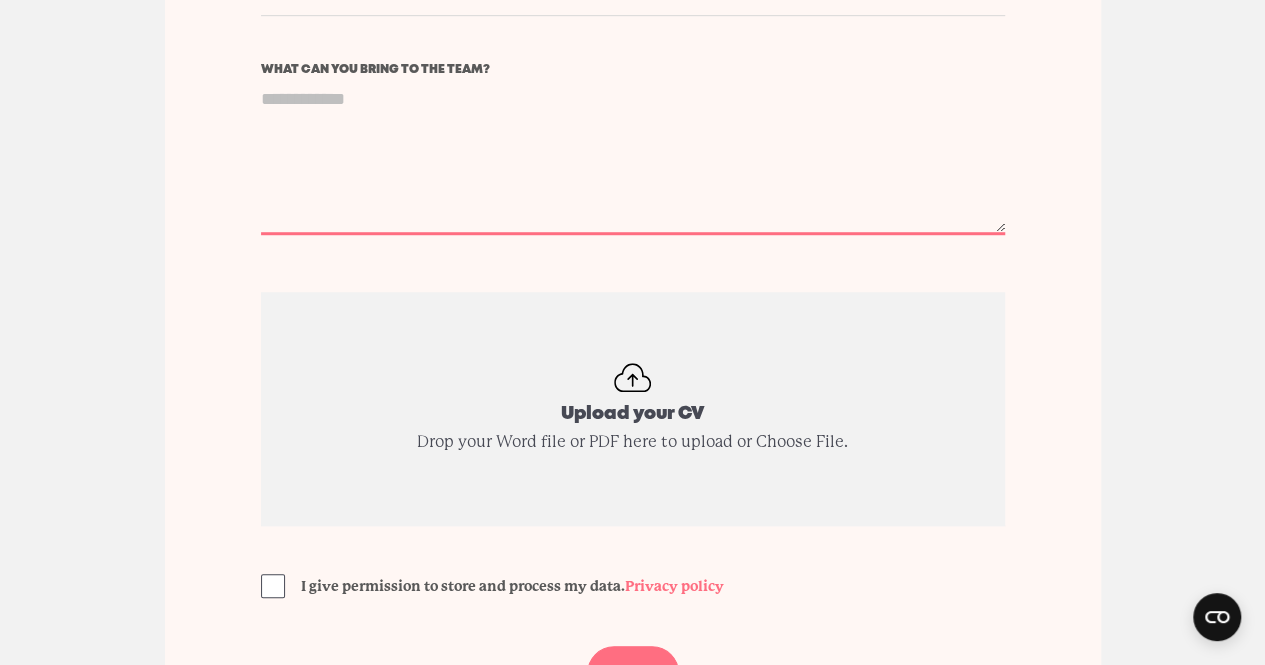 scroll, scrollTop: 4427, scrollLeft: 0, axis: vertical 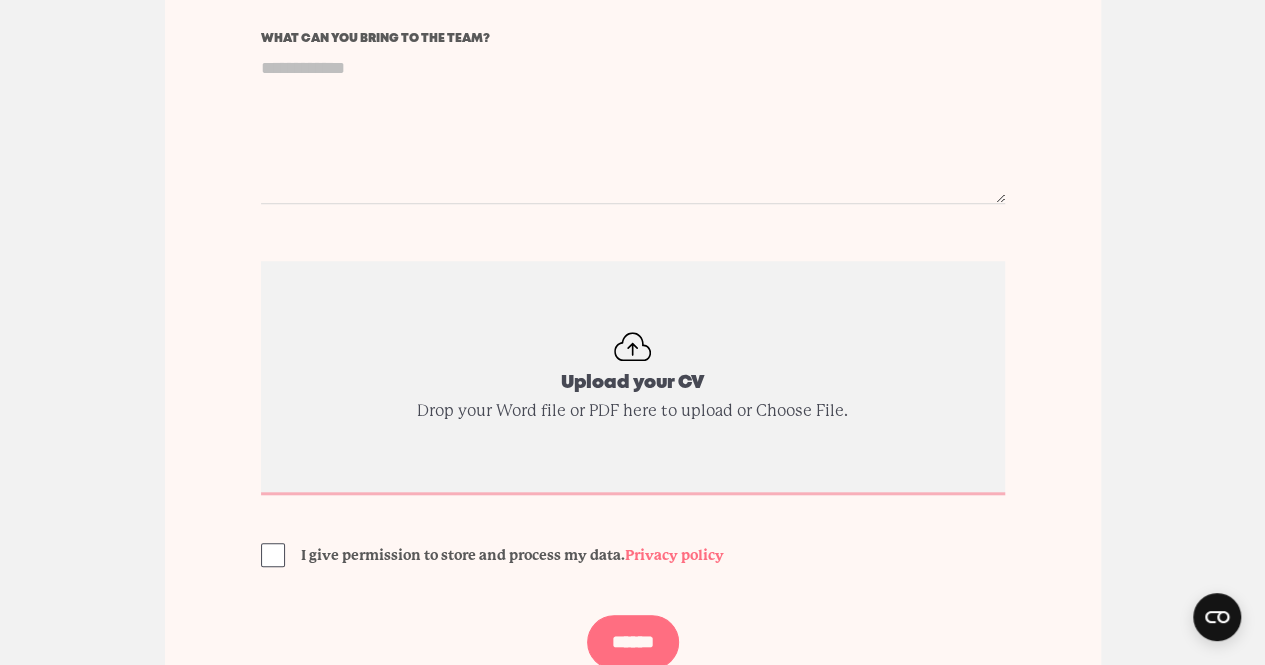 click on "Upload your CV" at bounding box center (633, 378) 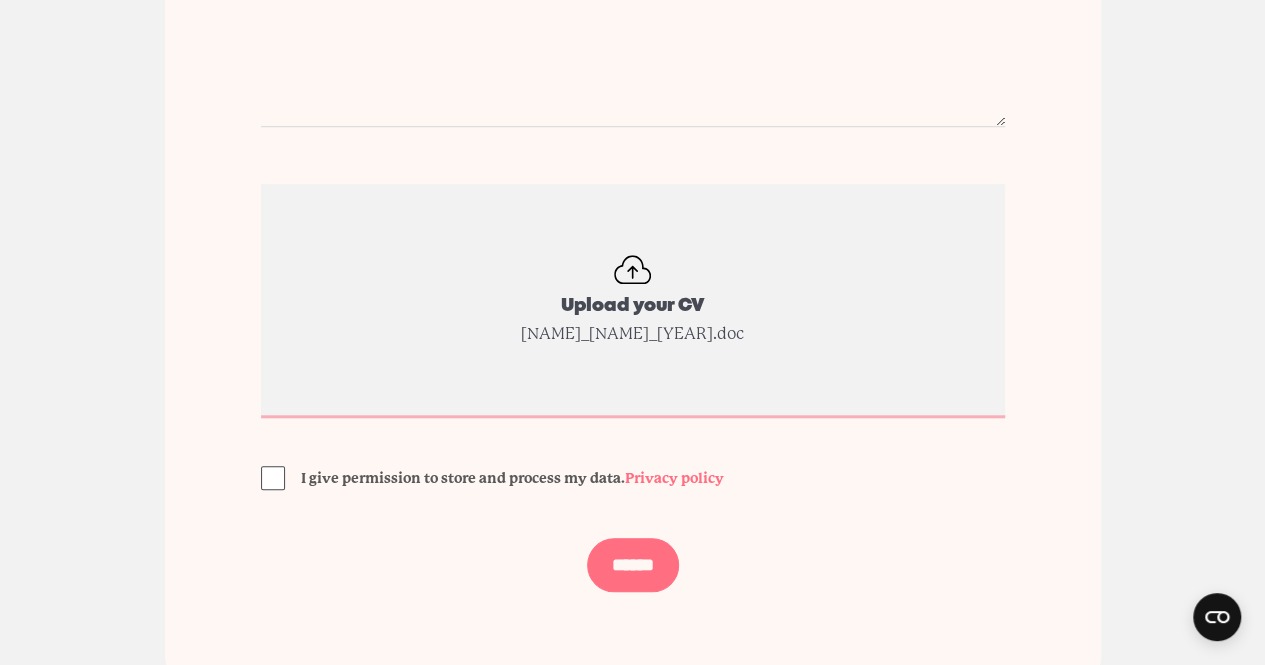 scroll, scrollTop: 4627, scrollLeft: 0, axis: vertical 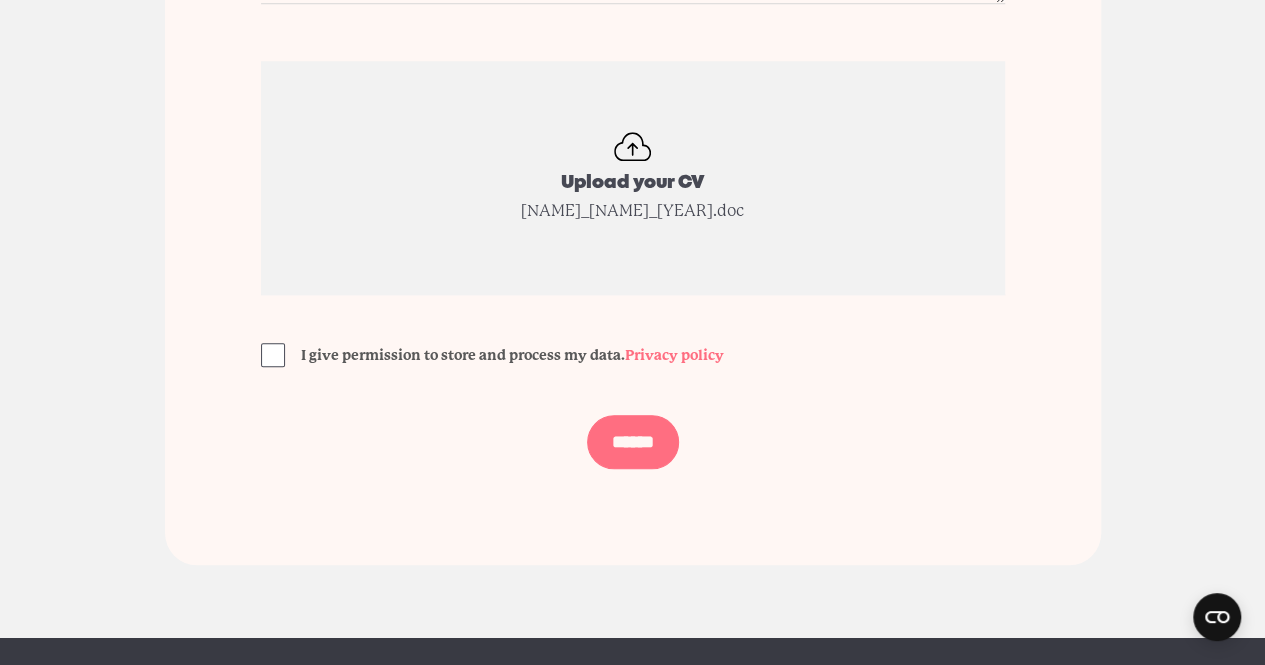 click at bounding box center [273, 355] 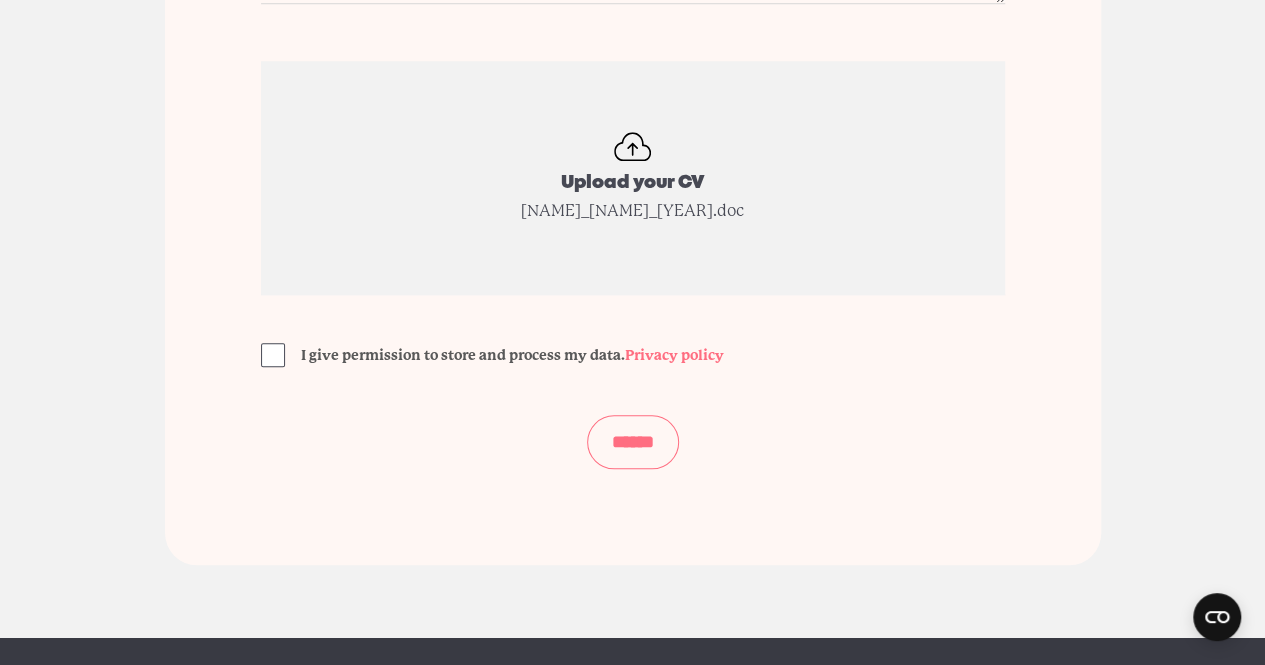 click on "******" at bounding box center [633, 442] 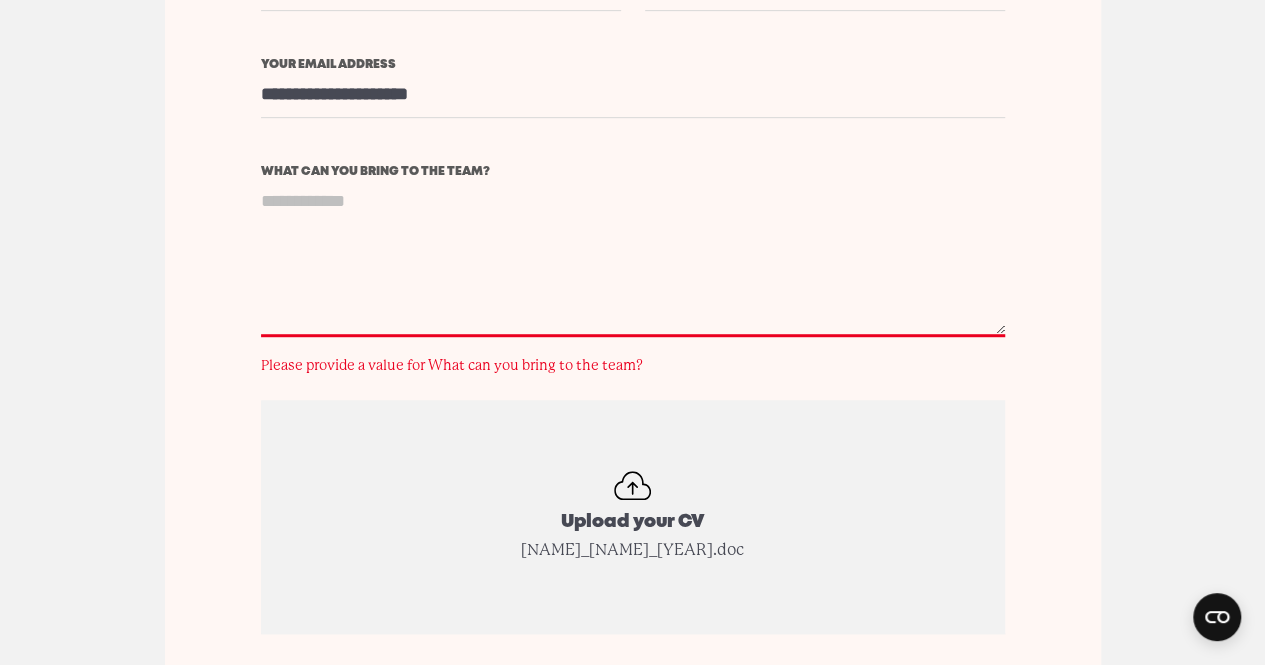 scroll, scrollTop: 4263, scrollLeft: 0, axis: vertical 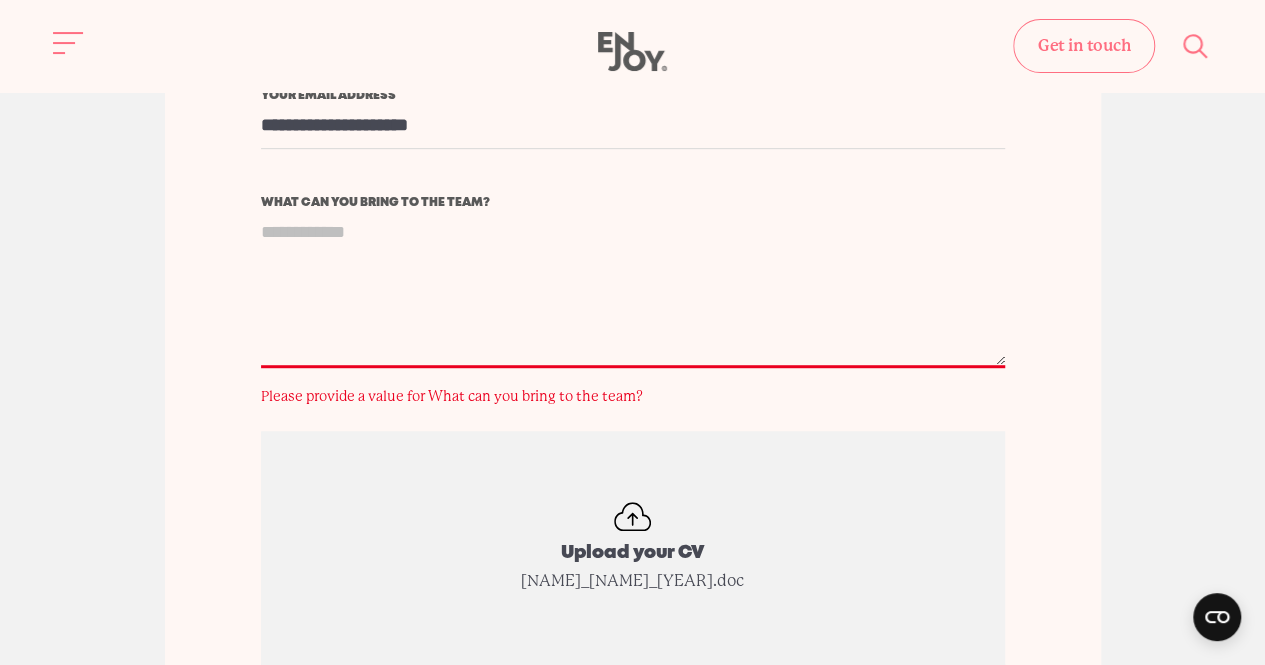 click on "What can you bring to the team?" at bounding box center [633, 288] 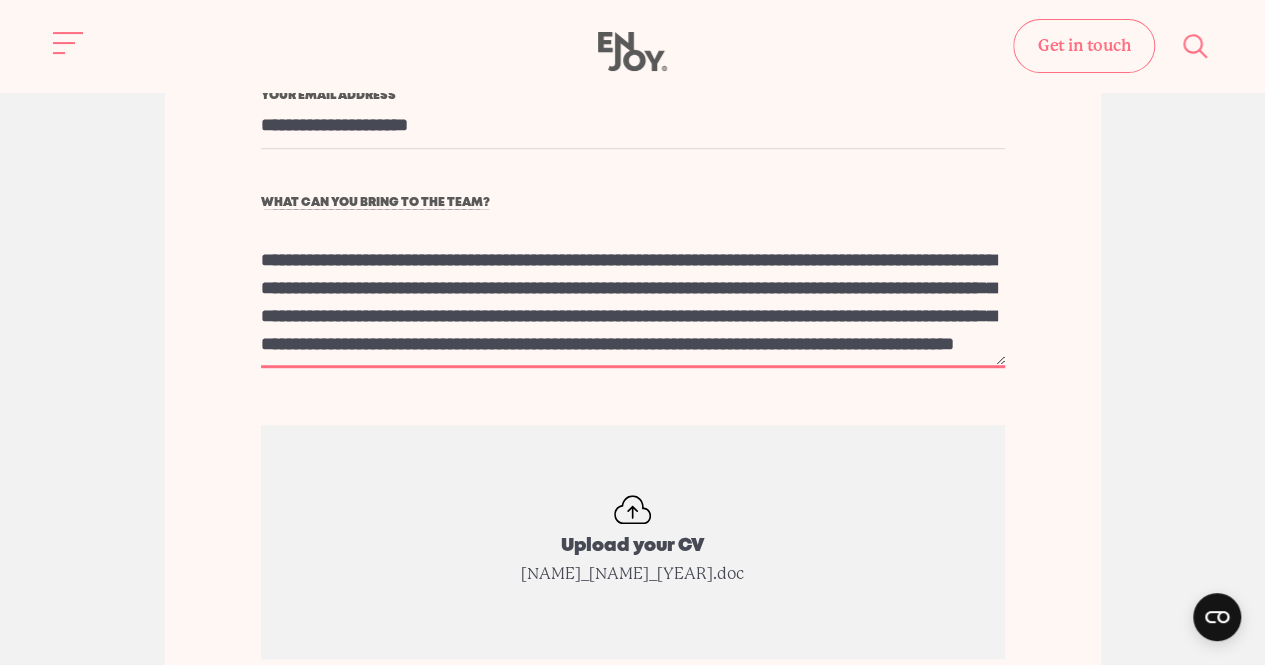 scroll, scrollTop: 420, scrollLeft: 0, axis: vertical 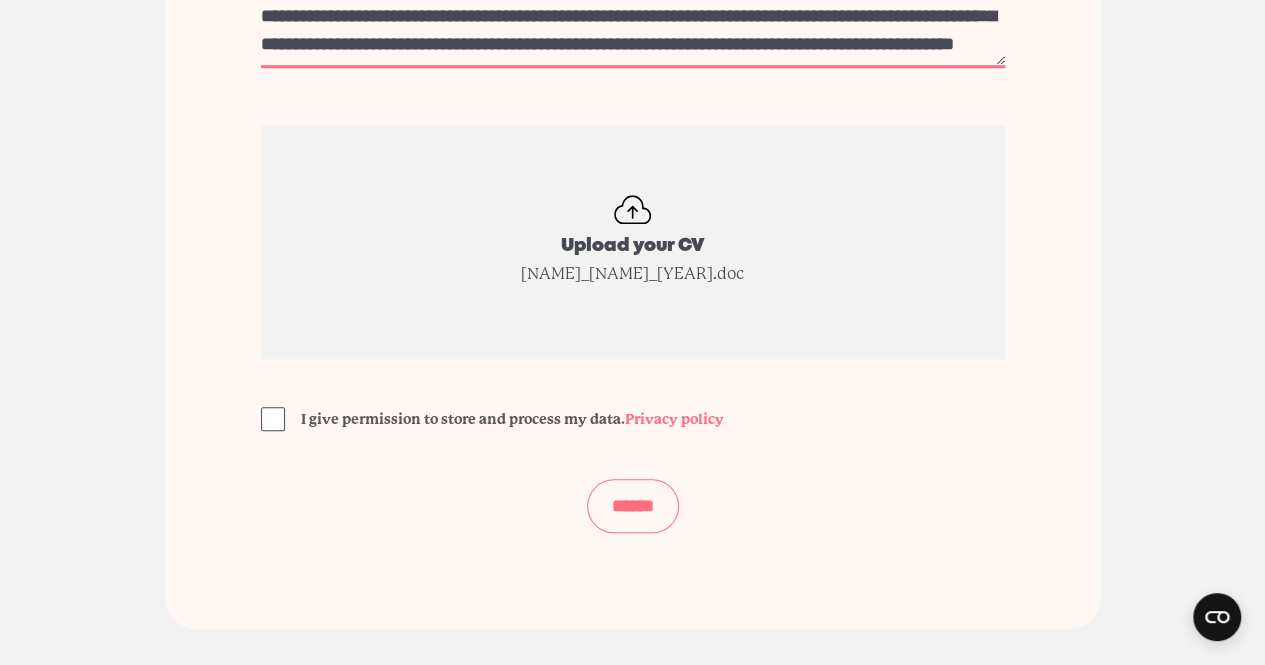 type on "**********" 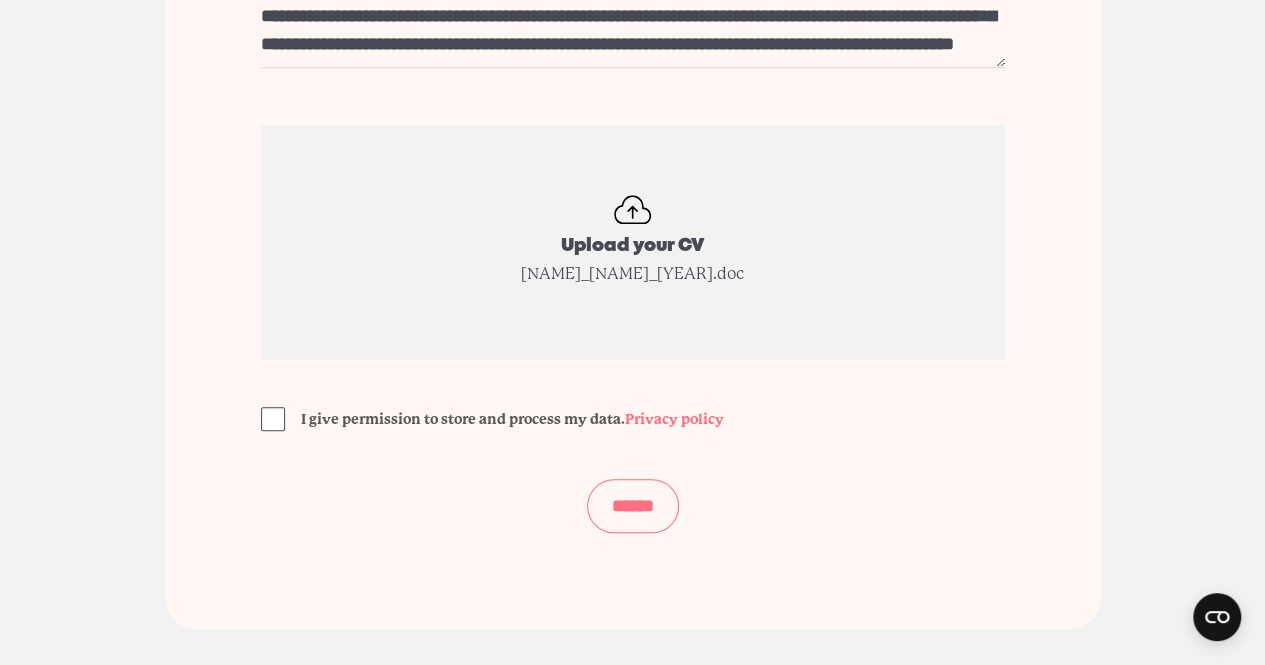click on "******" at bounding box center [633, 506] 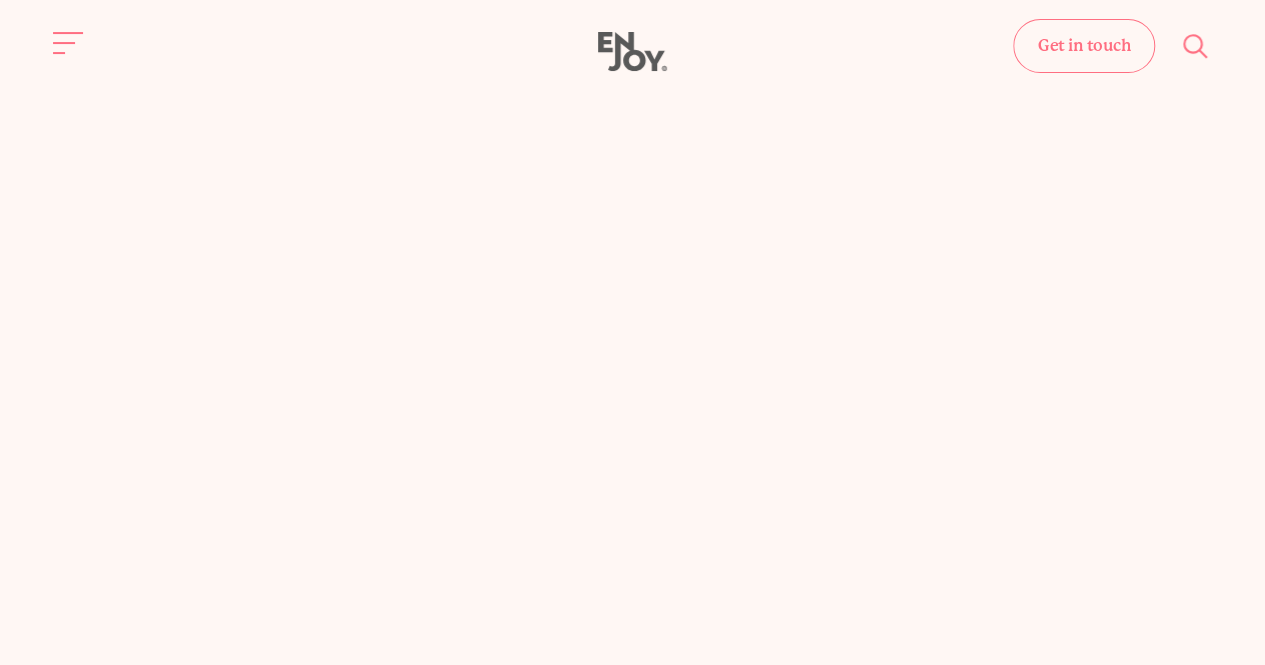 scroll, scrollTop: 4654, scrollLeft: 0, axis: vertical 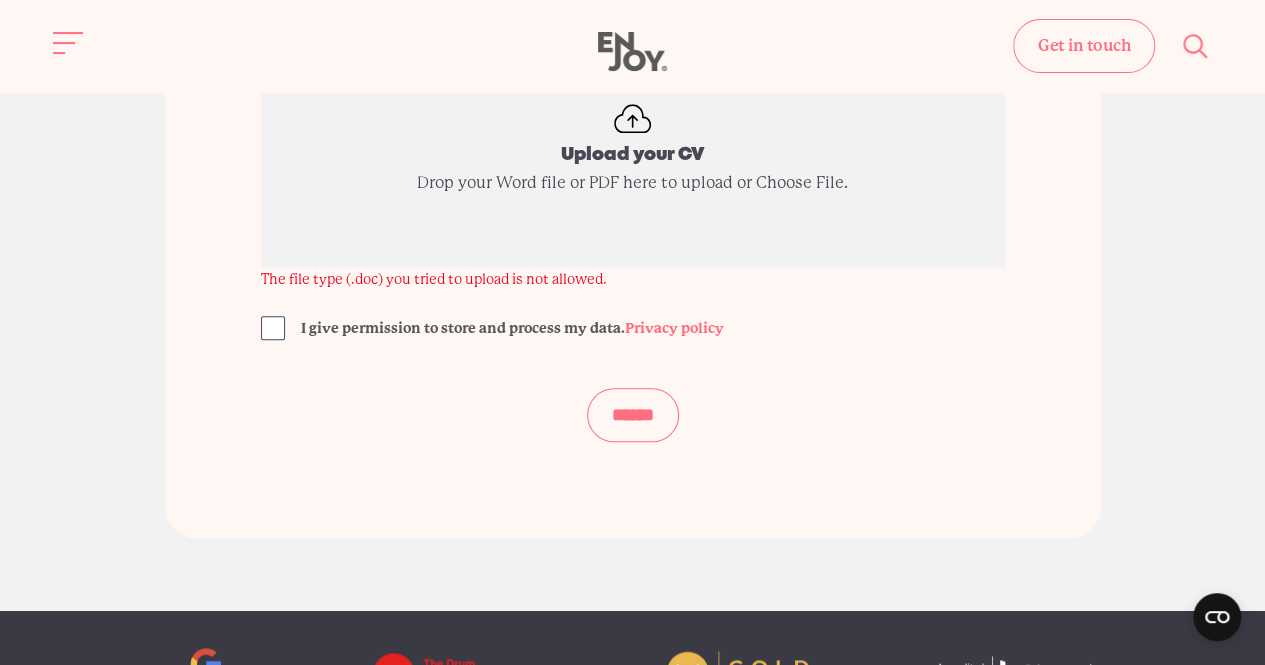 click on "******" at bounding box center (633, 415) 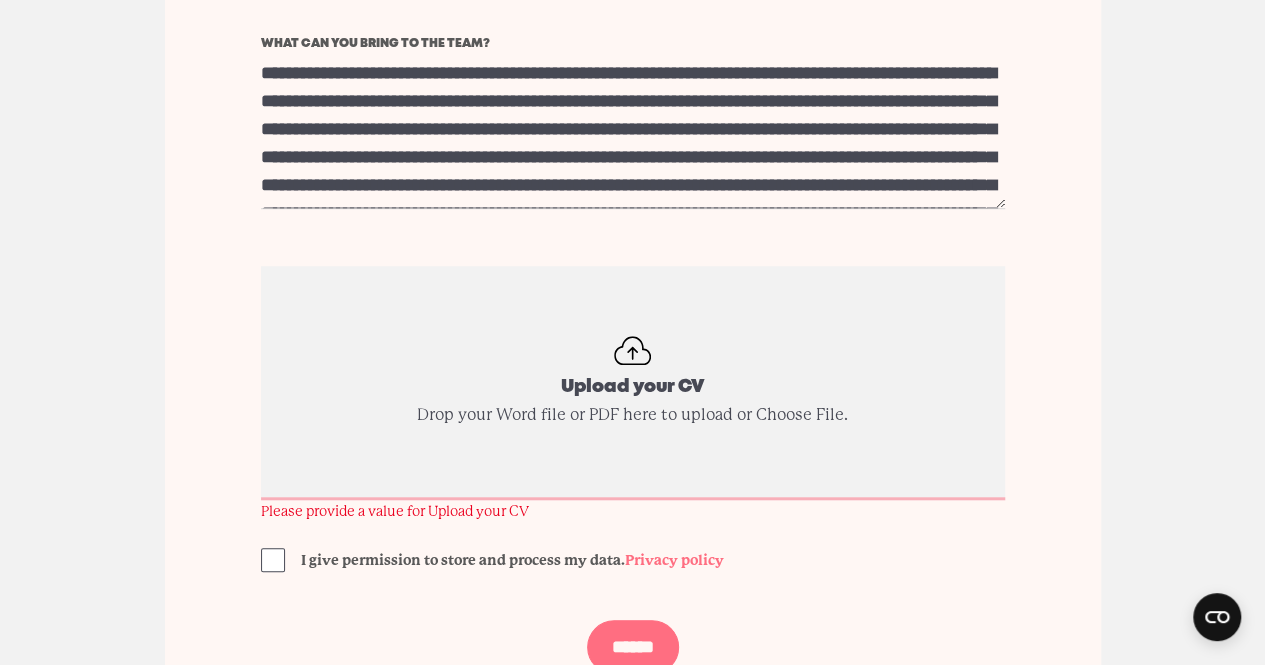 scroll, scrollTop: 4454, scrollLeft: 0, axis: vertical 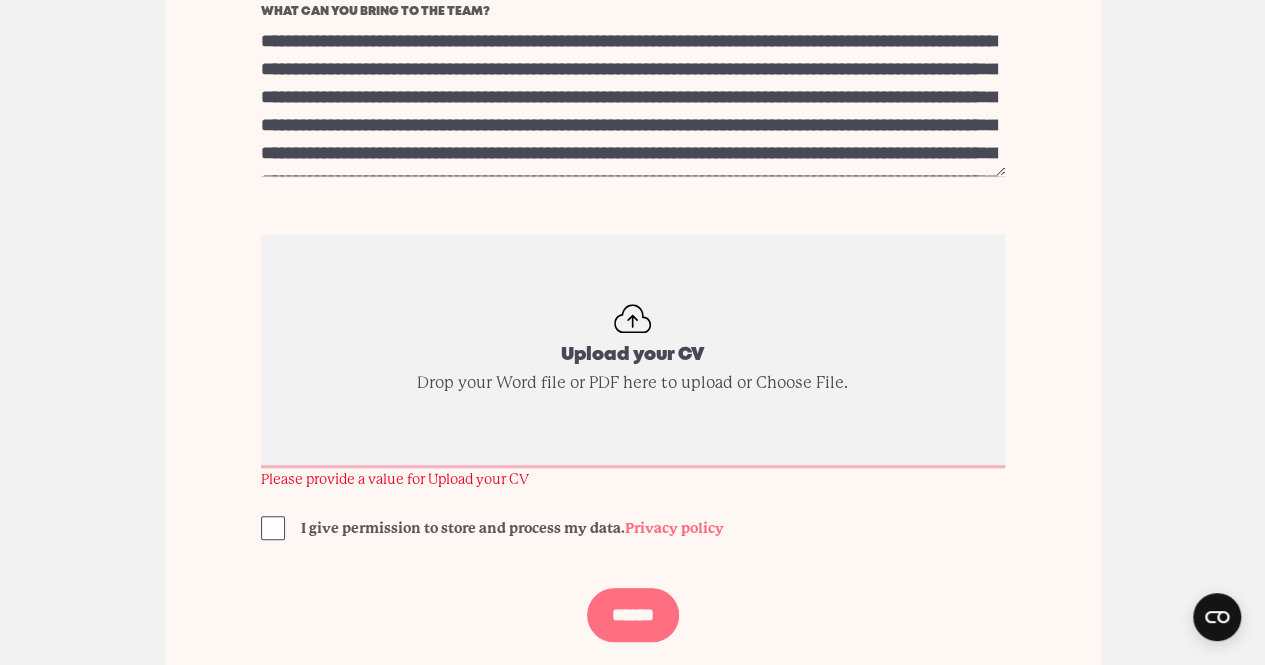 click on "Upload your CV" at bounding box center (633, 351) 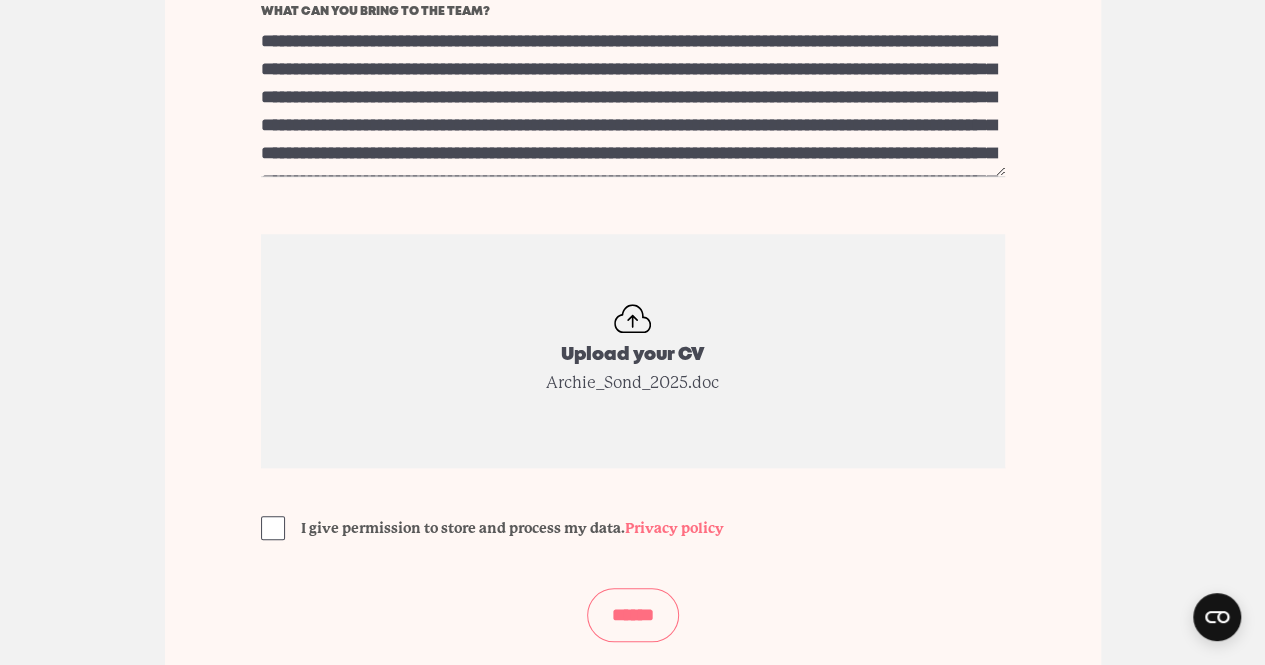 click on "******" at bounding box center [633, 615] 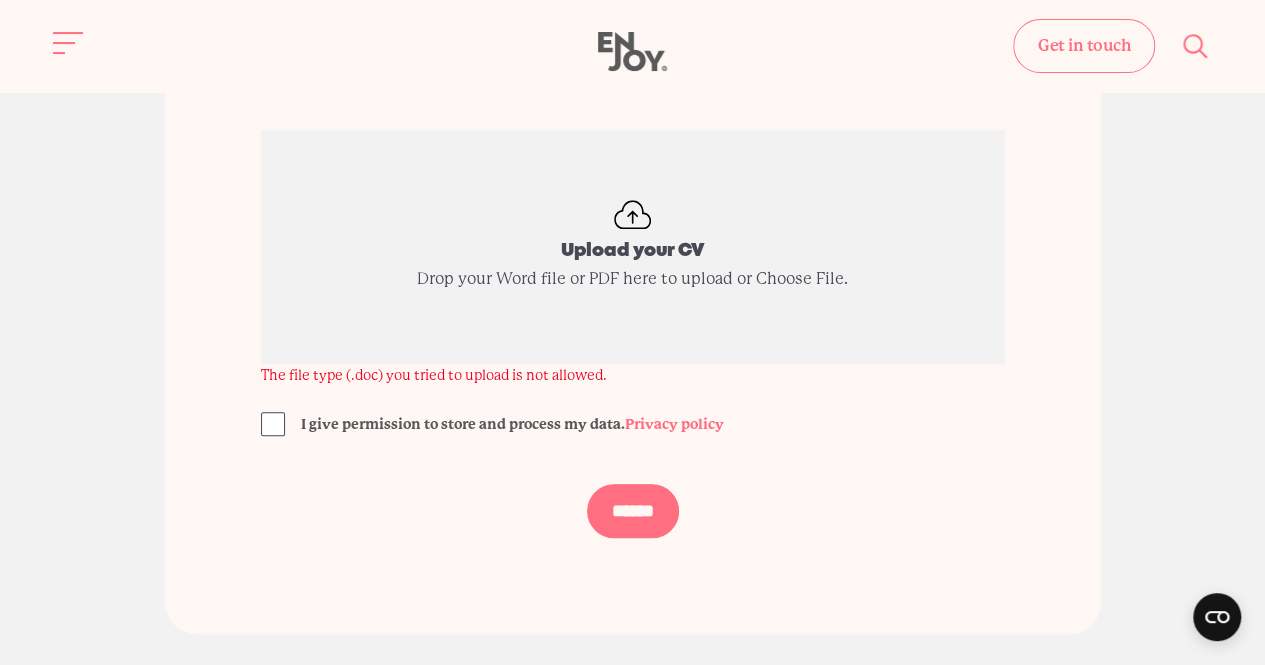 scroll, scrollTop: 4452, scrollLeft: 0, axis: vertical 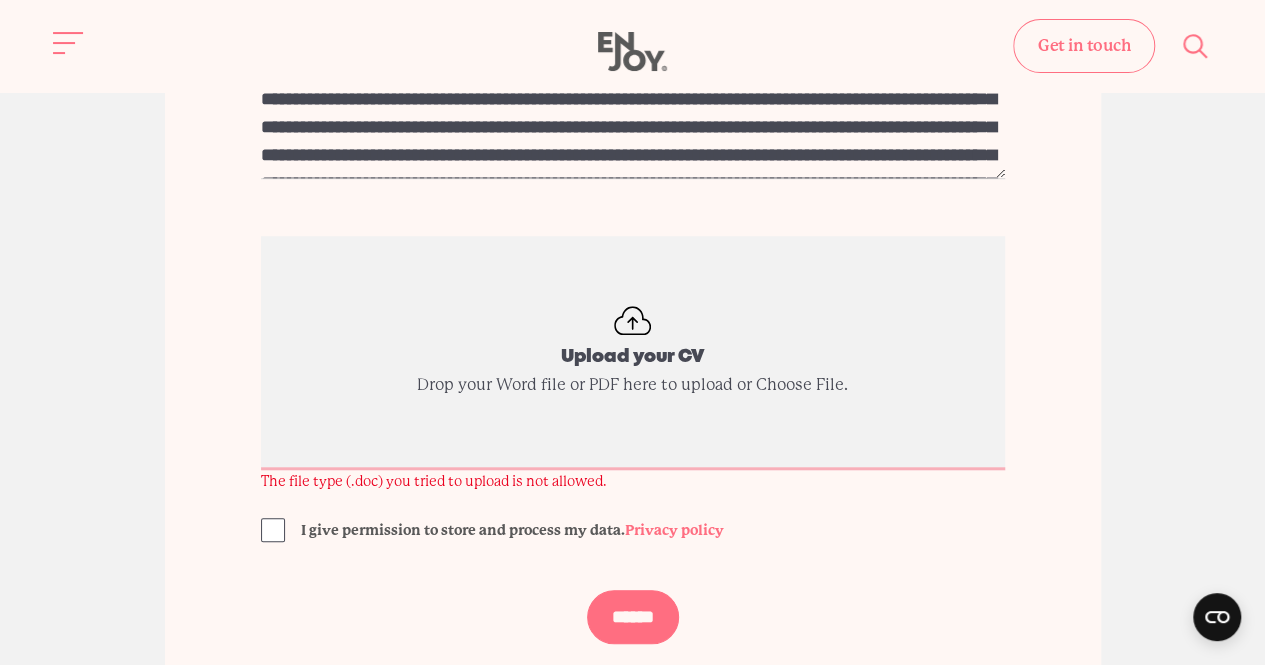 click on "Upload your CV" at bounding box center (633, 353) 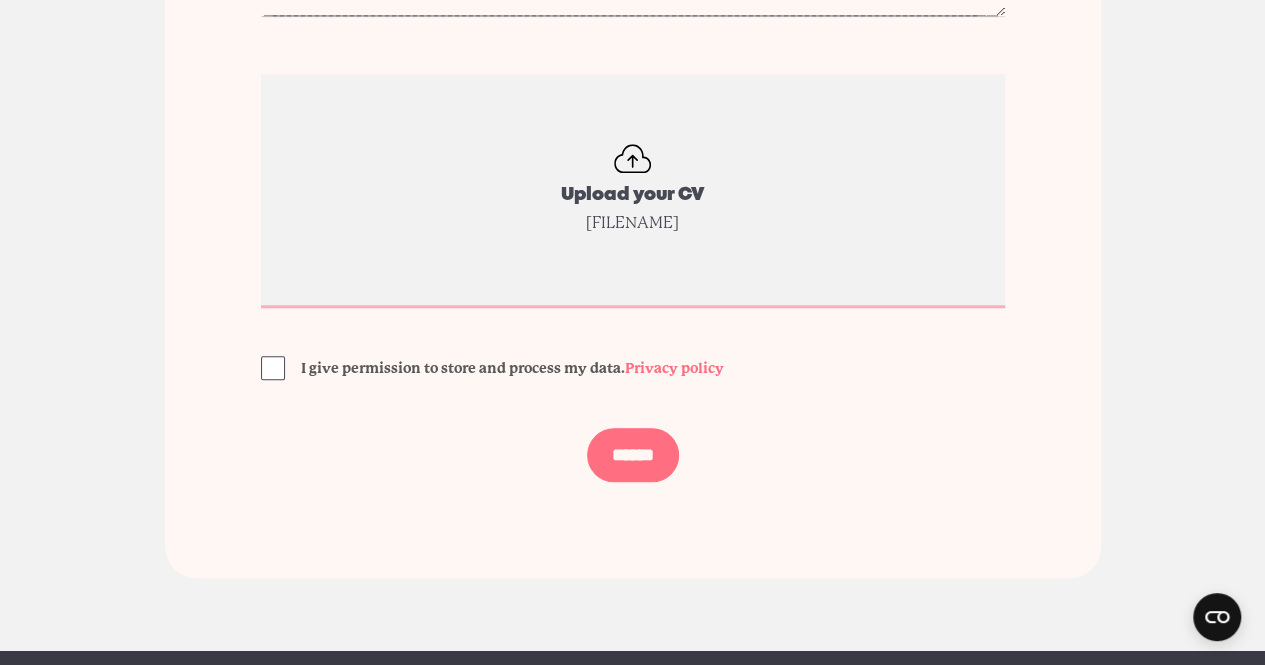 scroll, scrollTop: 4652, scrollLeft: 0, axis: vertical 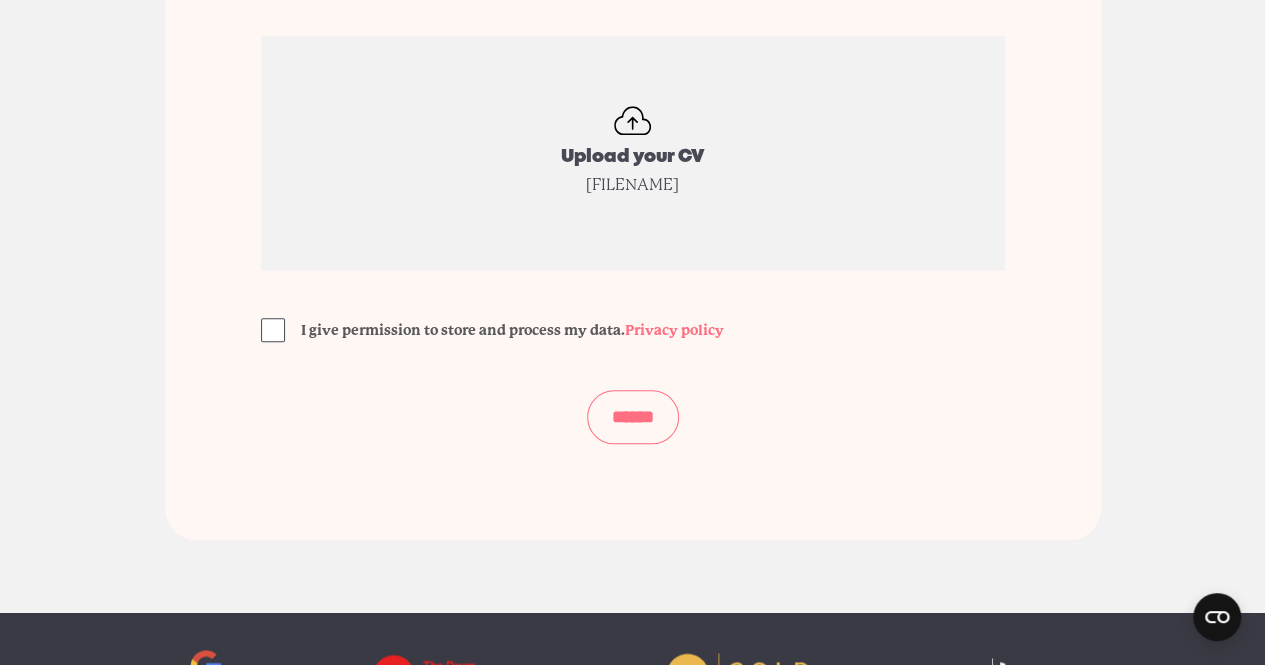 click on "******" at bounding box center (633, 417) 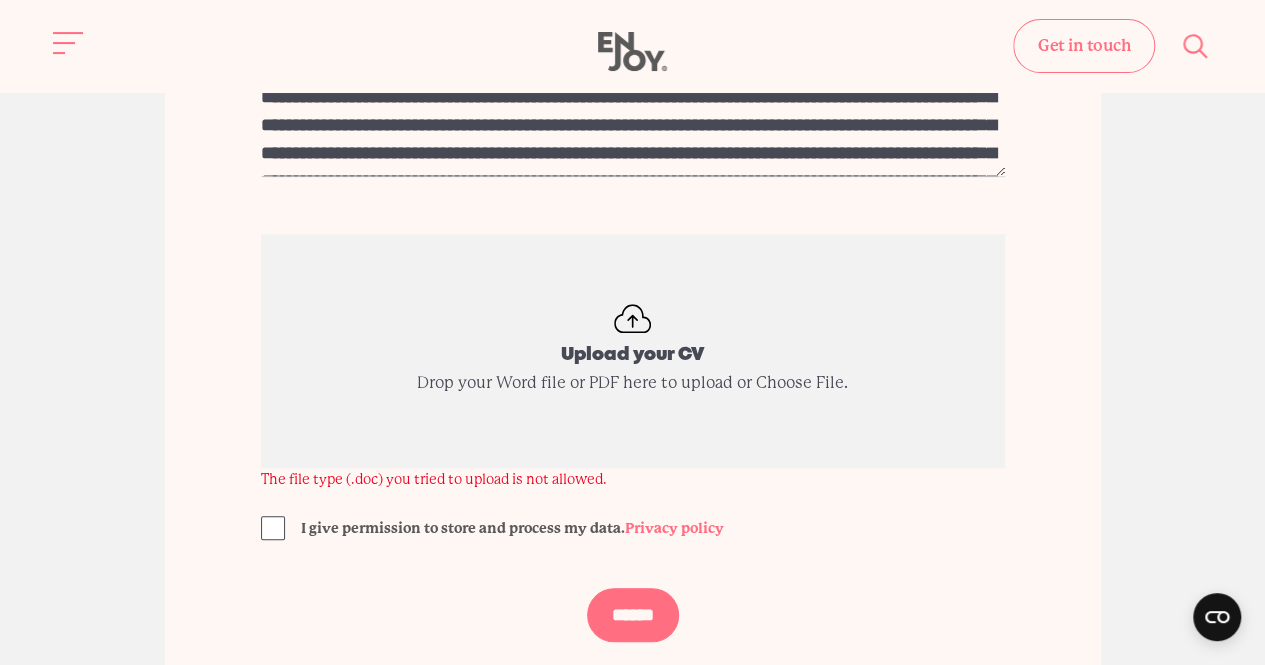 scroll, scrollTop: 4453, scrollLeft: 0, axis: vertical 